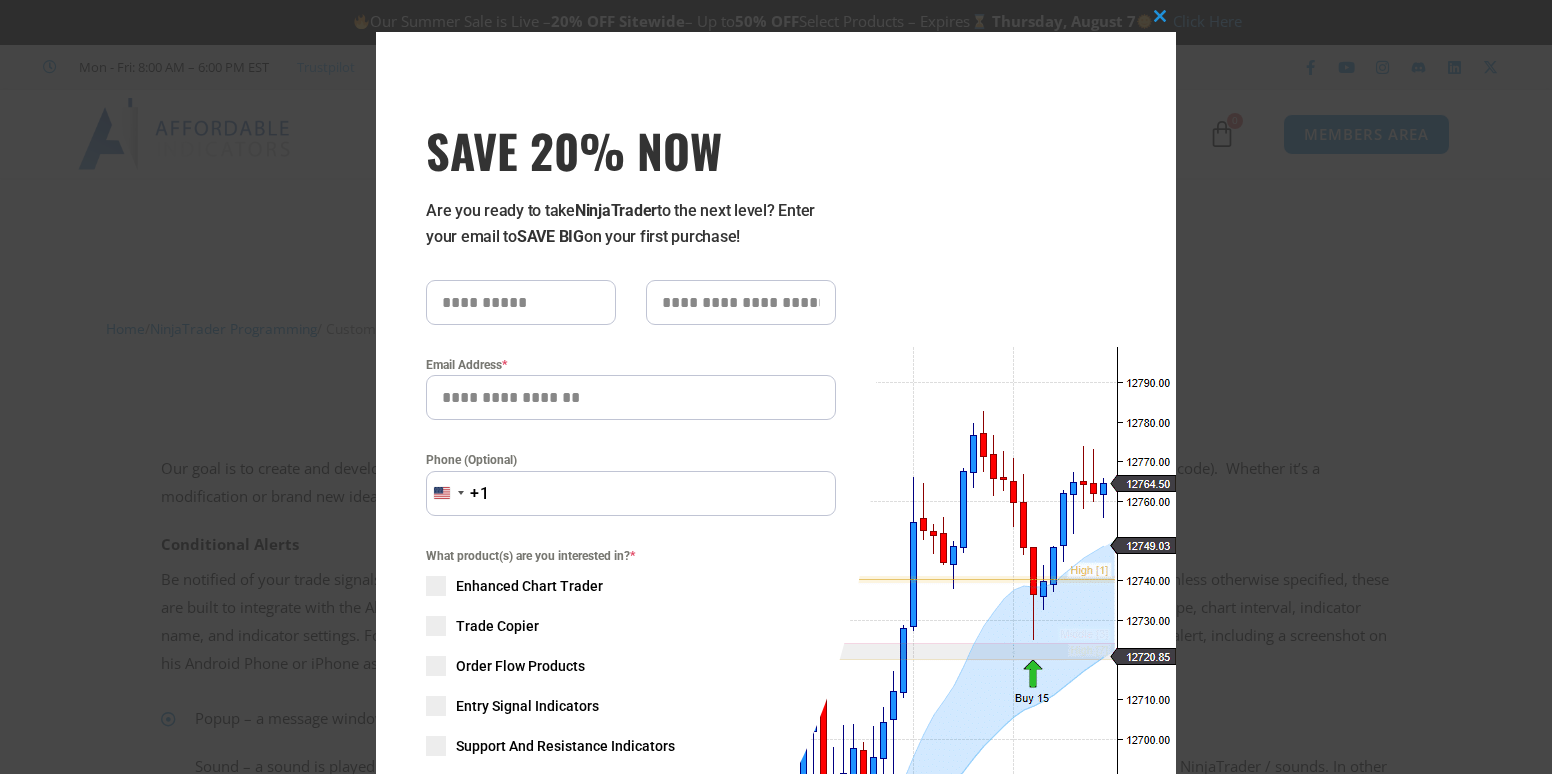 scroll, scrollTop: 0, scrollLeft: 0, axis: both 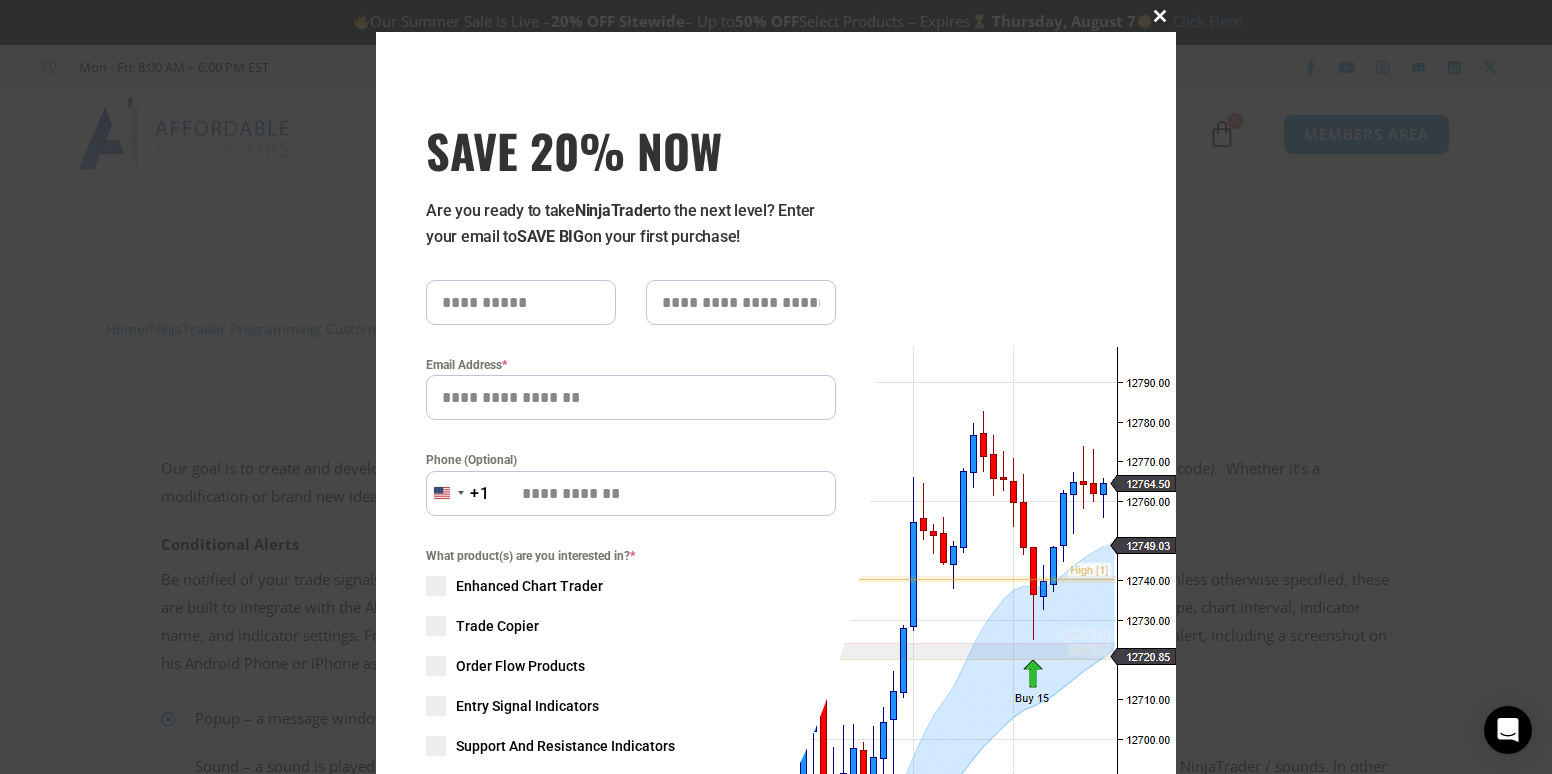 click at bounding box center (1160, 16) 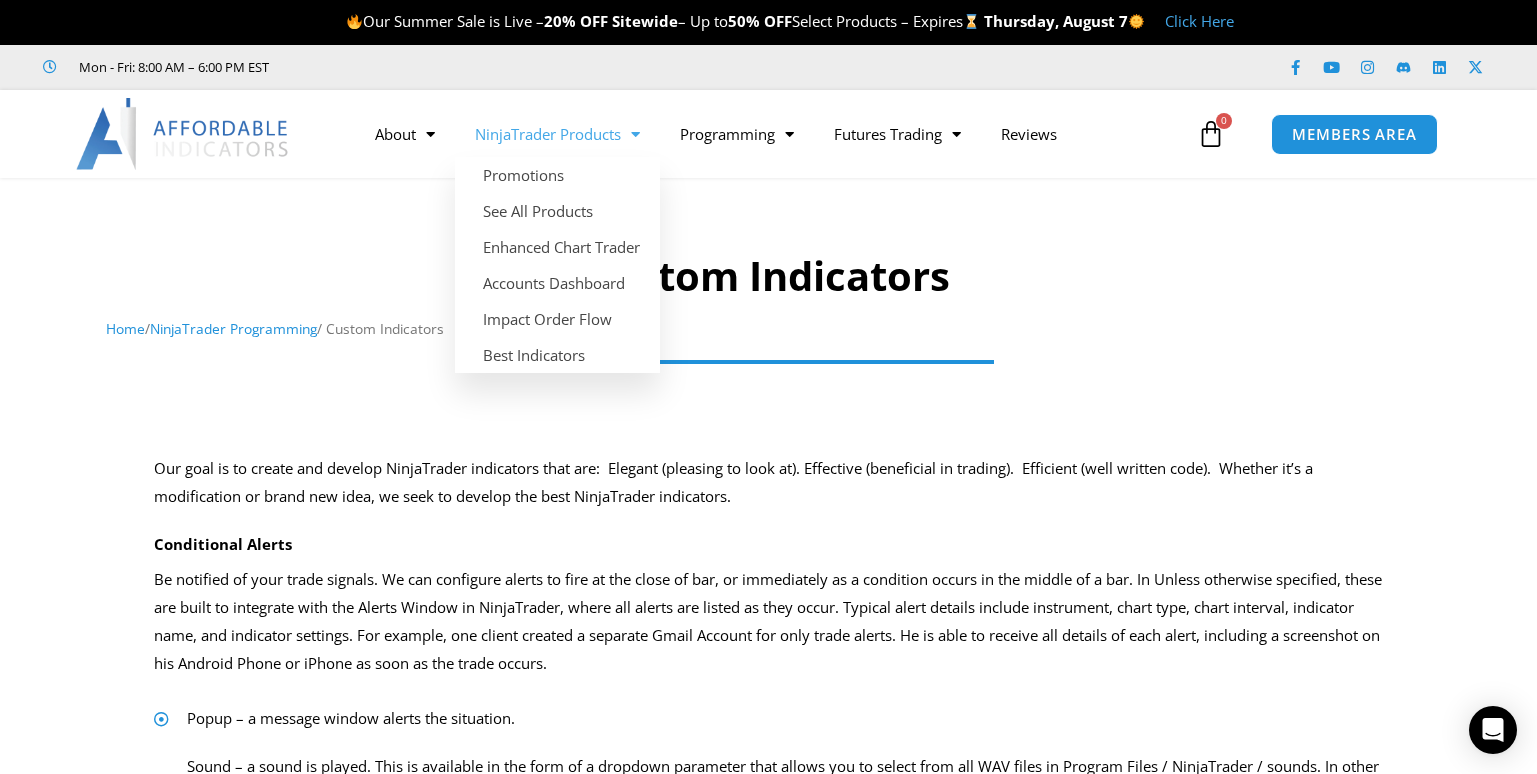 click on "NinjaTrader Products" 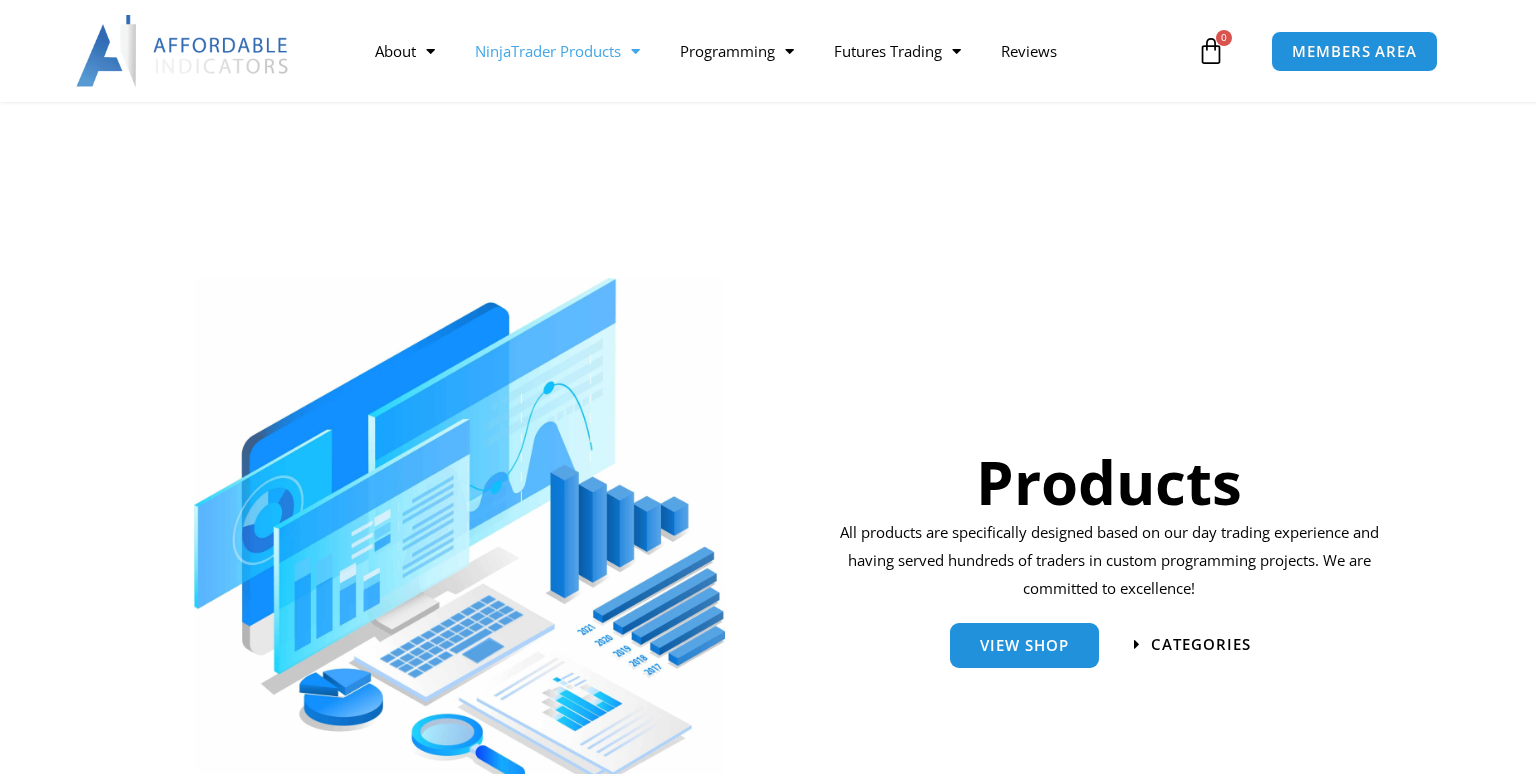 scroll, scrollTop: 500, scrollLeft: 0, axis: vertical 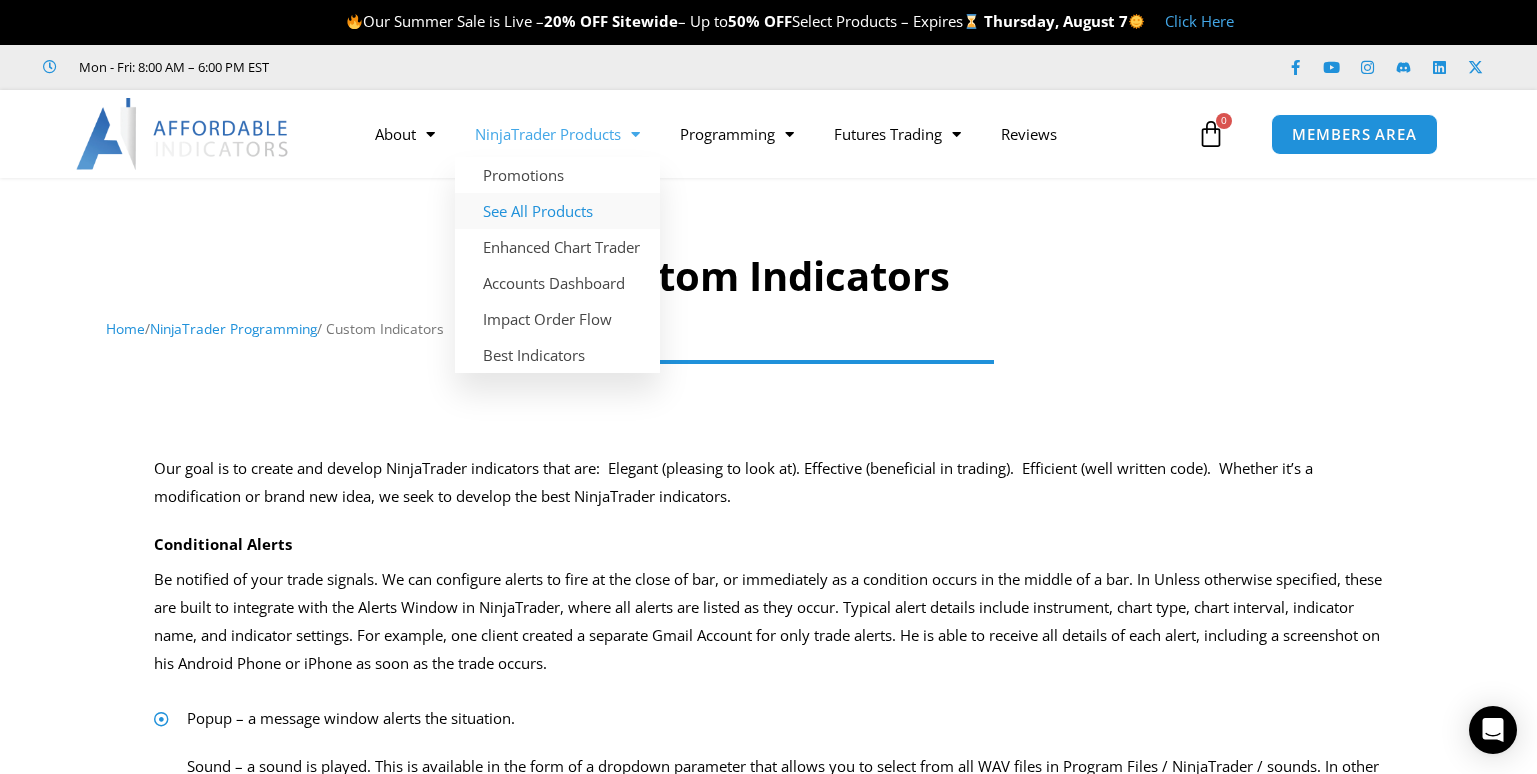 click on "See All Products" 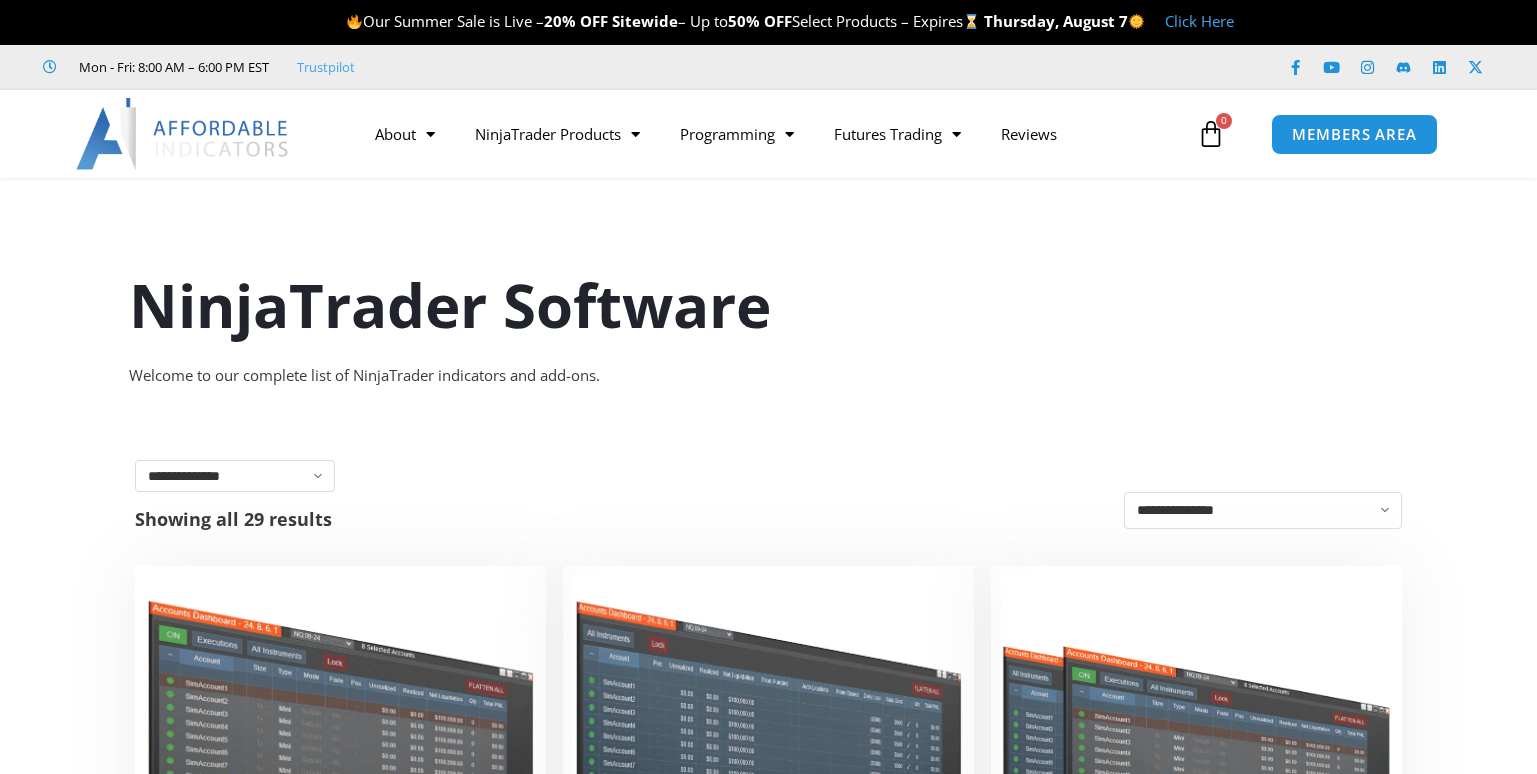 scroll, scrollTop: 147, scrollLeft: 0, axis: vertical 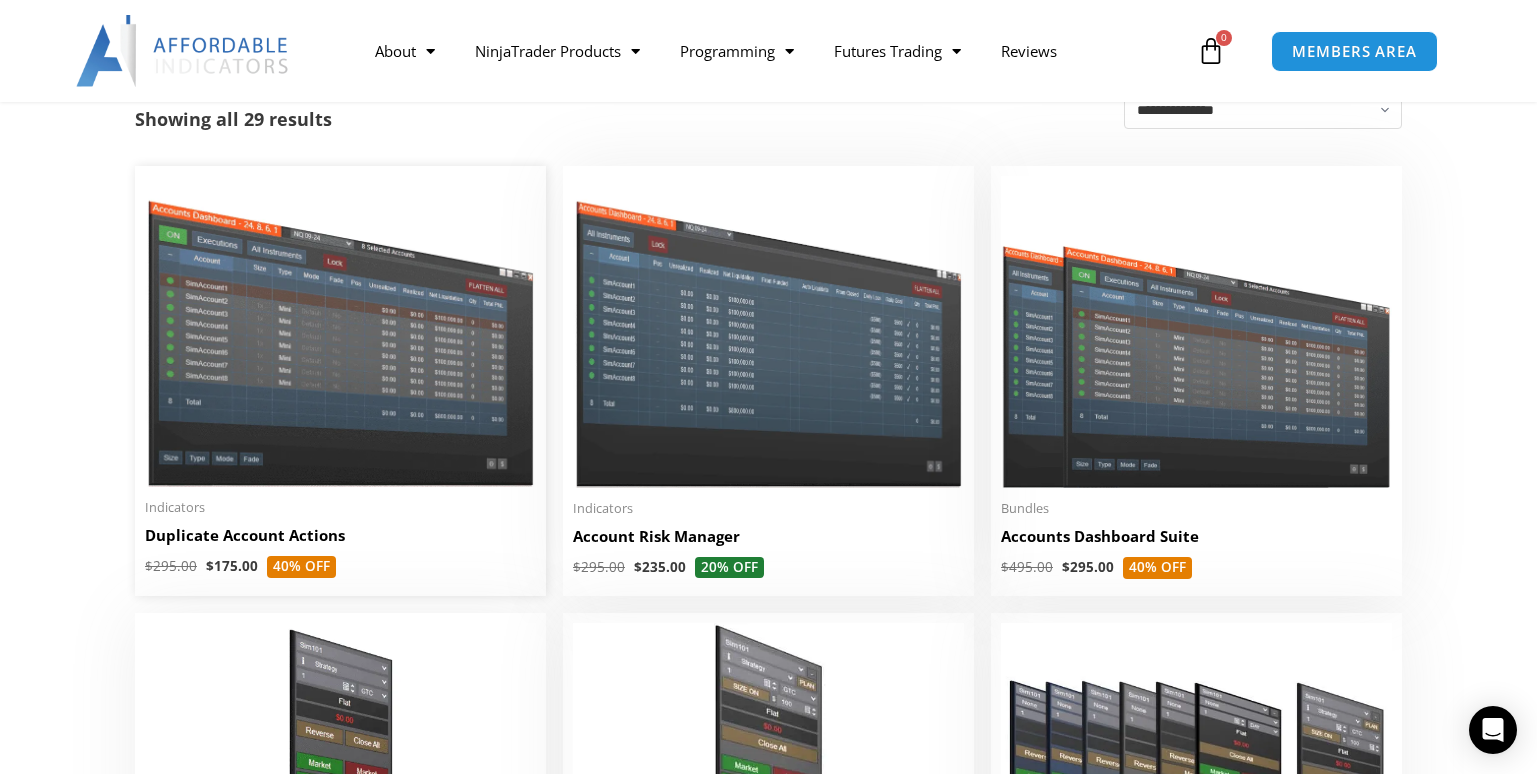 click at bounding box center [340, 331] 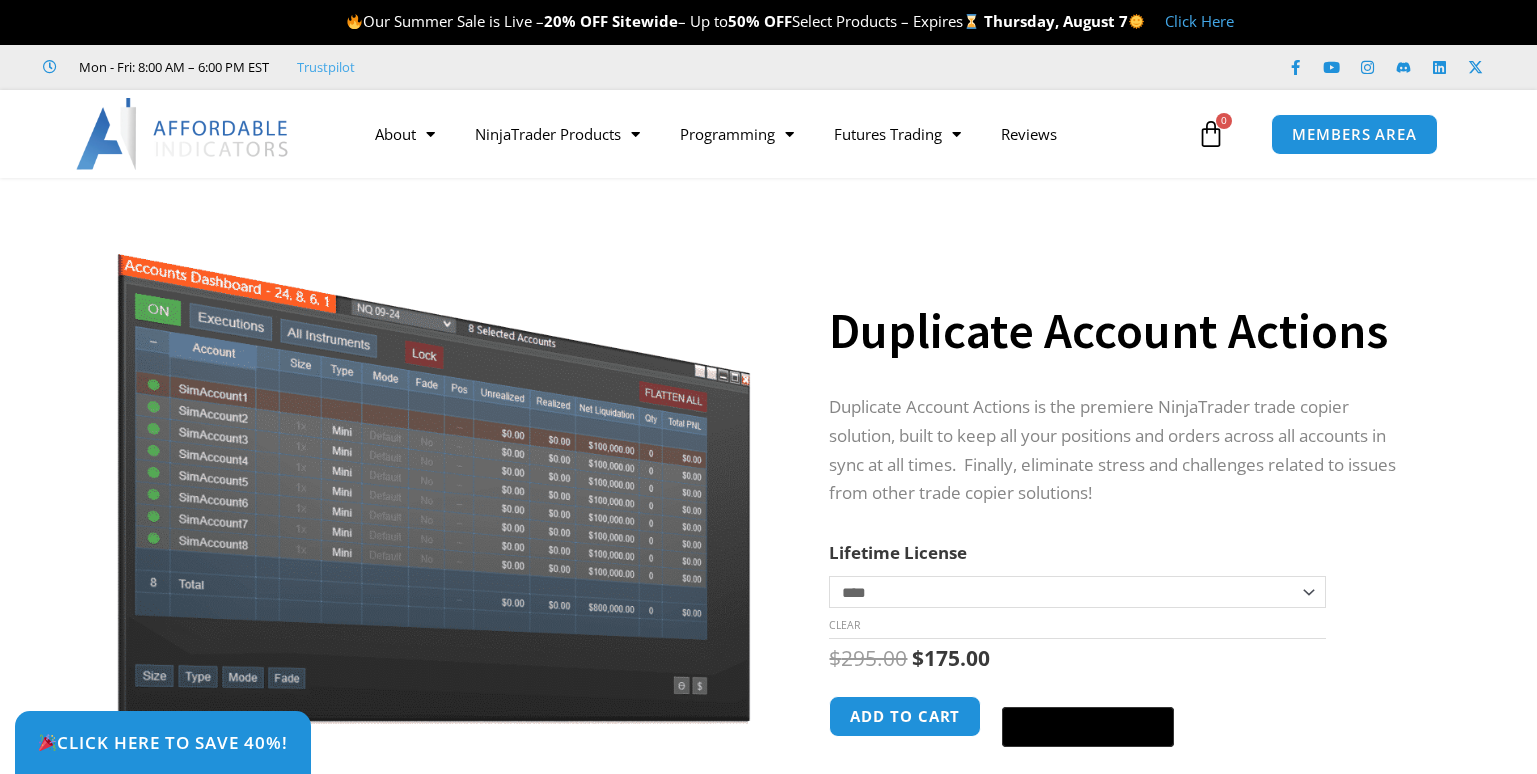scroll, scrollTop: 0, scrollLeft: 0, axis: both 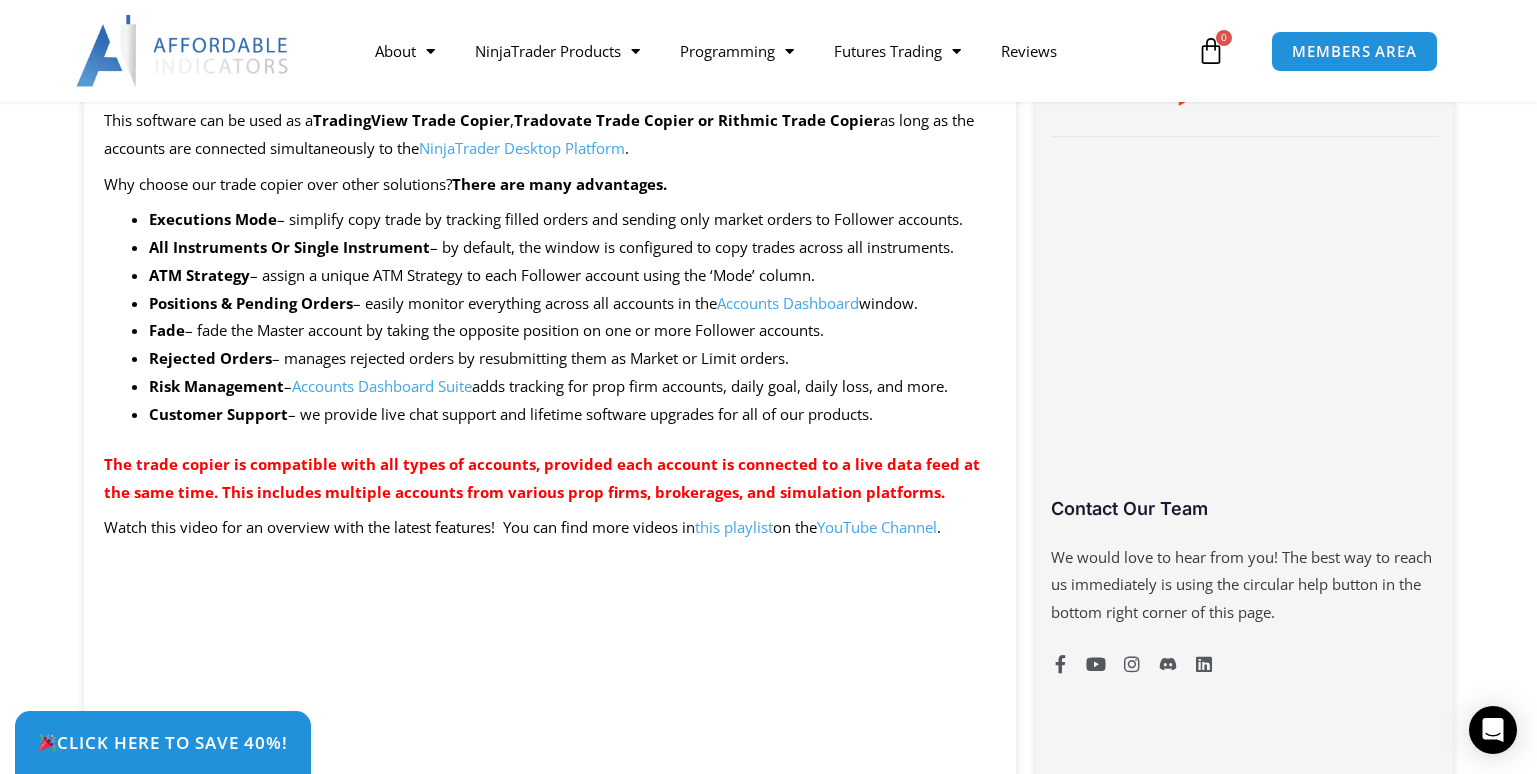 click on "Accounts Dashboard" at bounding box center [788, 303] 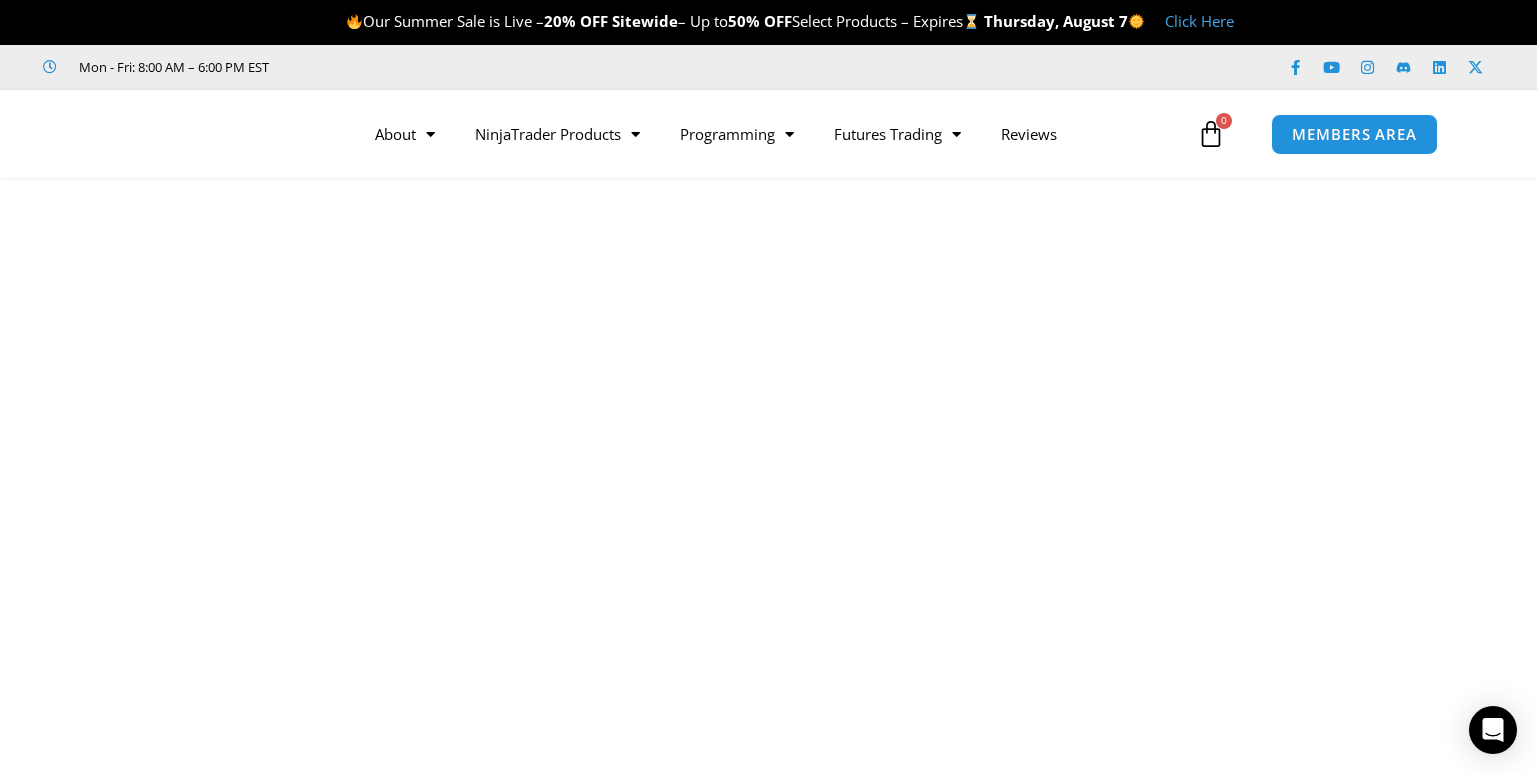 scroll, scrollTop: 0, scrollLeft: 0, axis: both 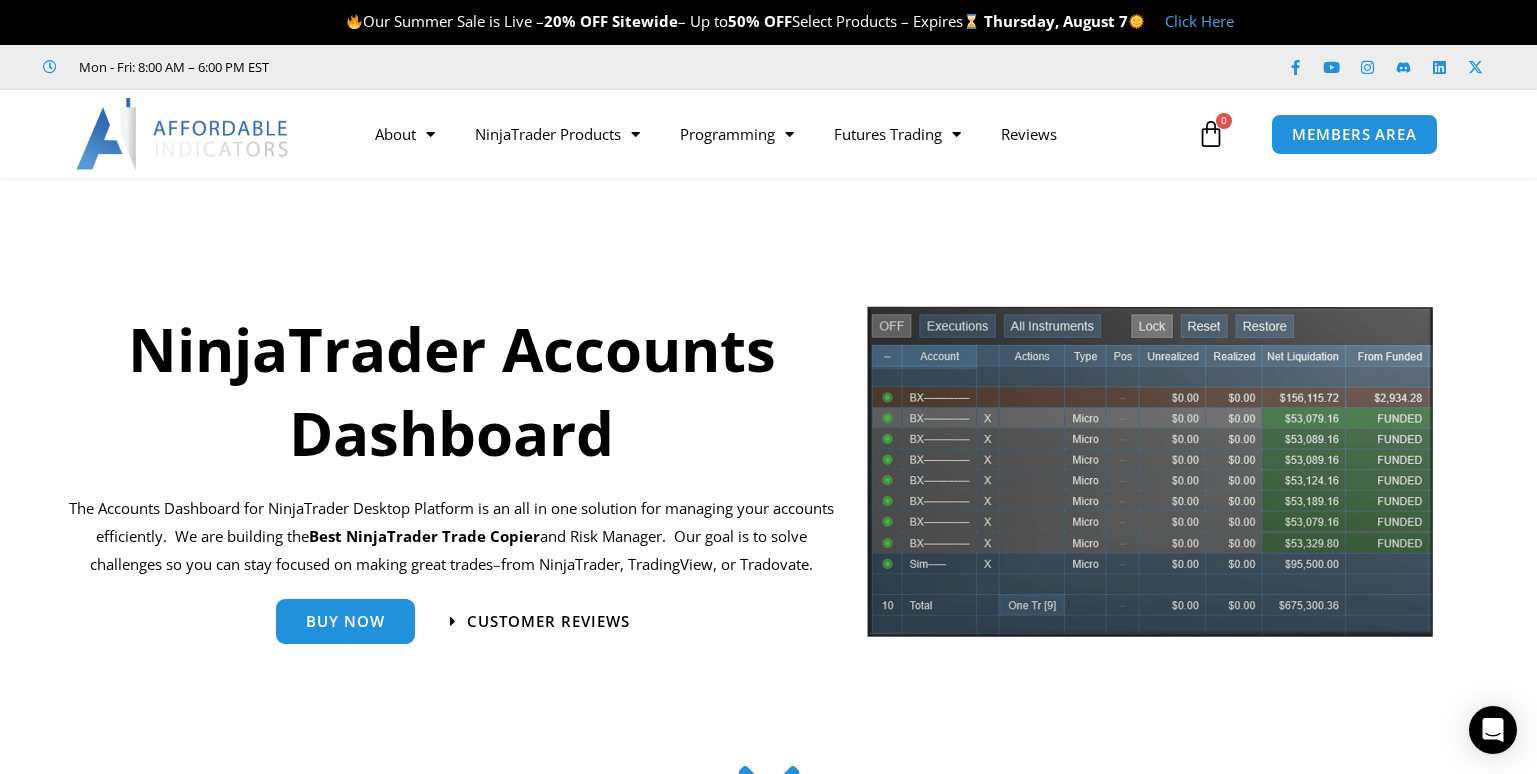 click on "Buy Now                                     Customer Reviews" at bounding box center [452, 626] 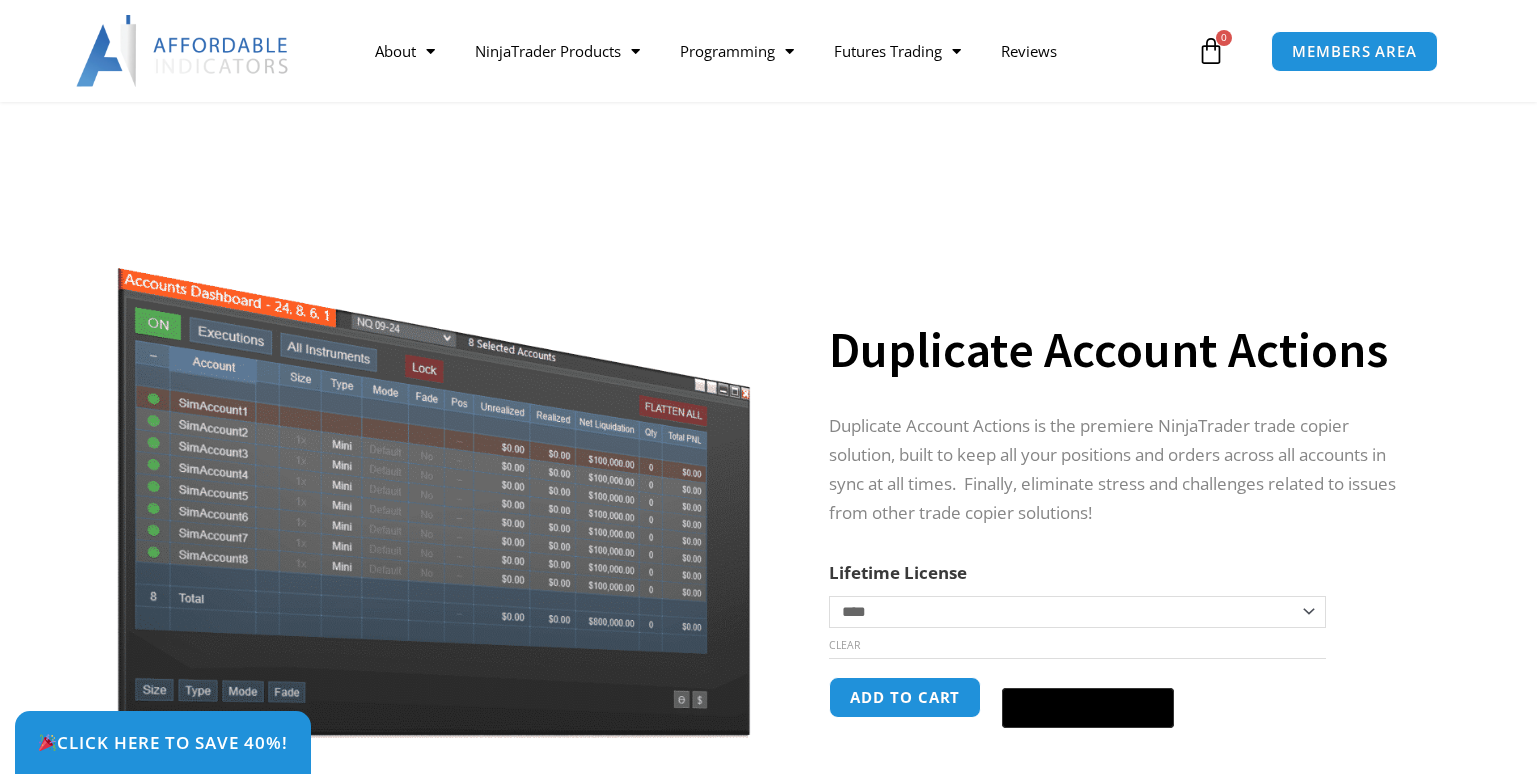 scroll, scrollTop: 1100, scrollLeft: 0, axis: vertical 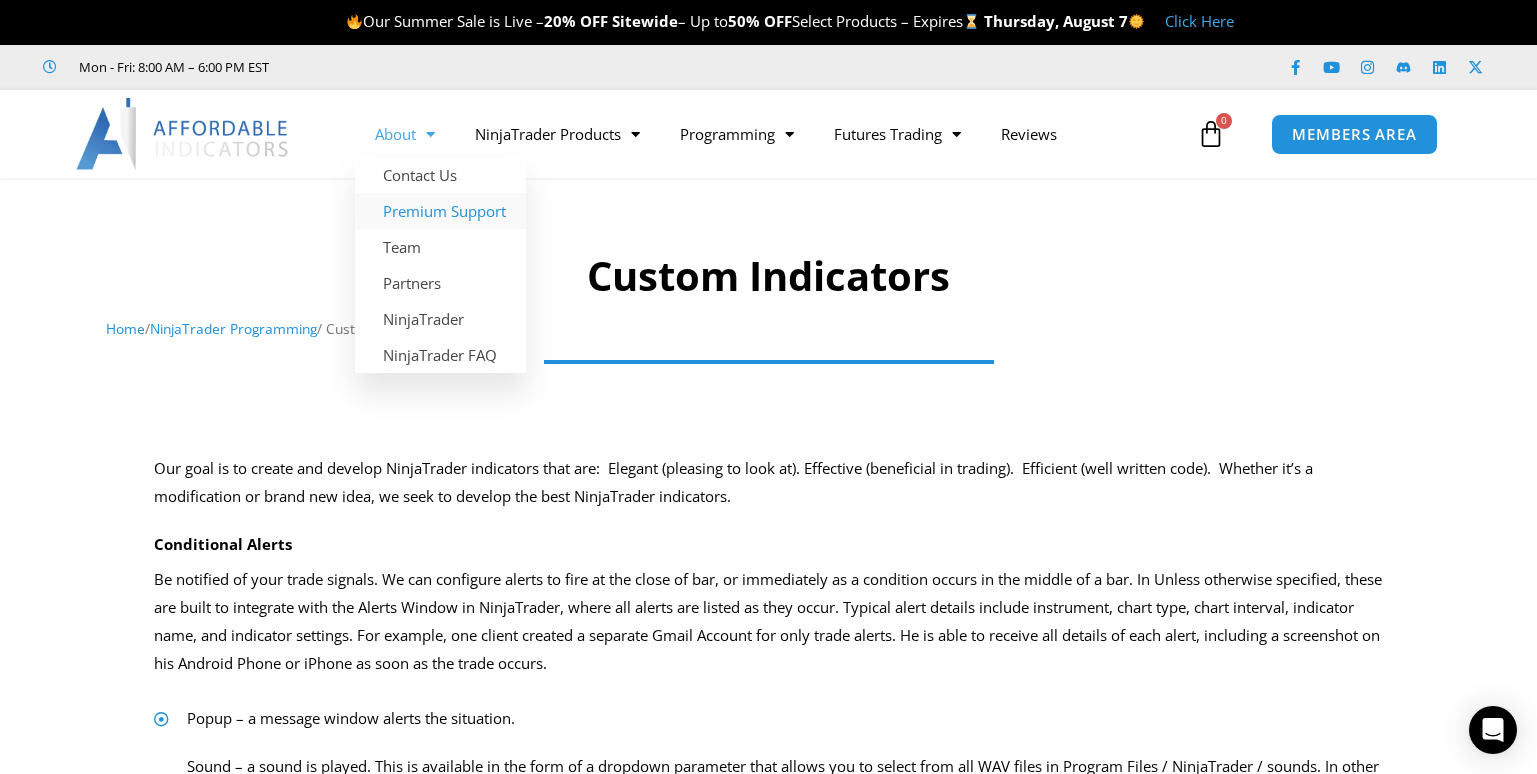 click on "Premium Support" 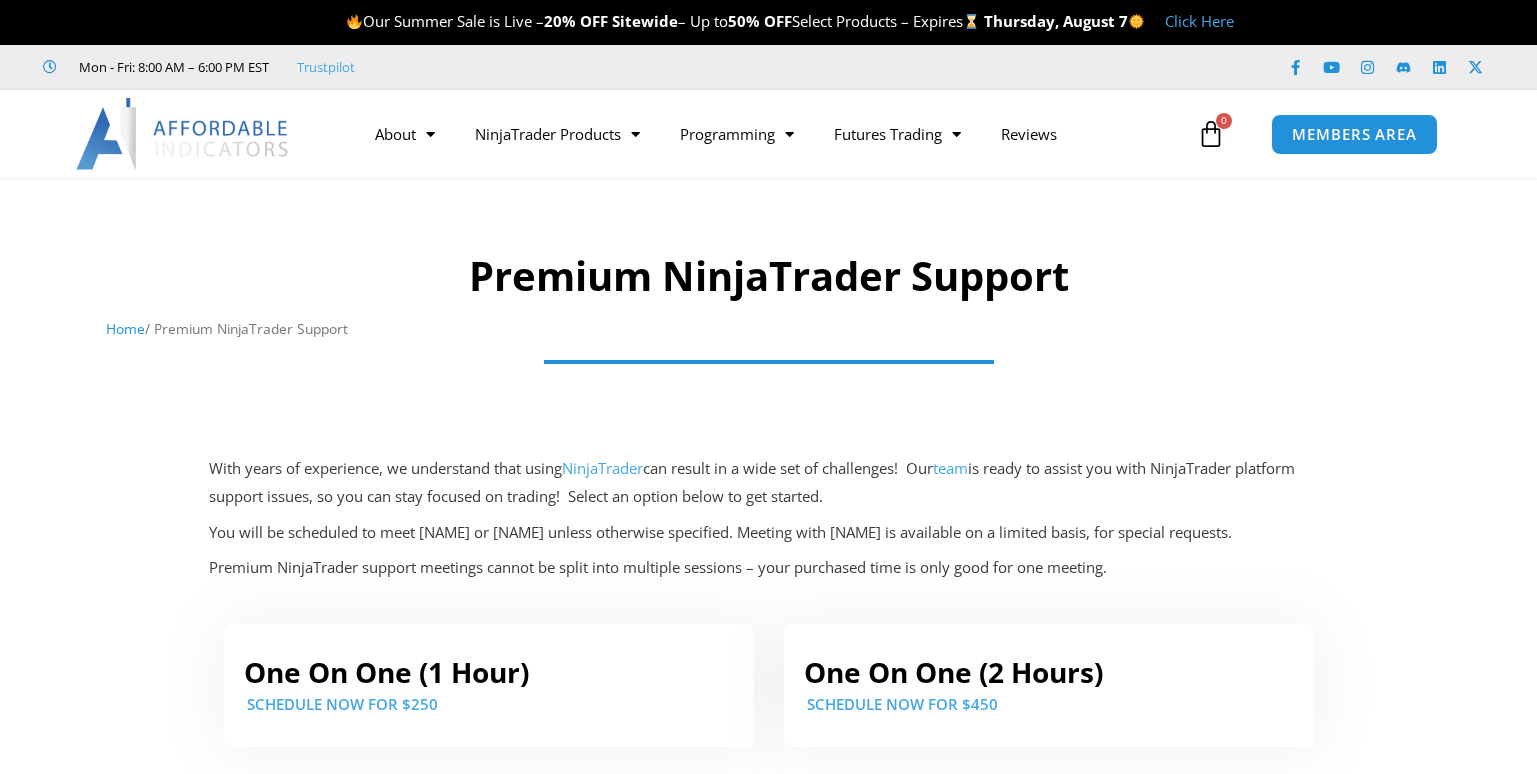 scroll, scrollTop: 0, scrollLeft: 0, axis: both 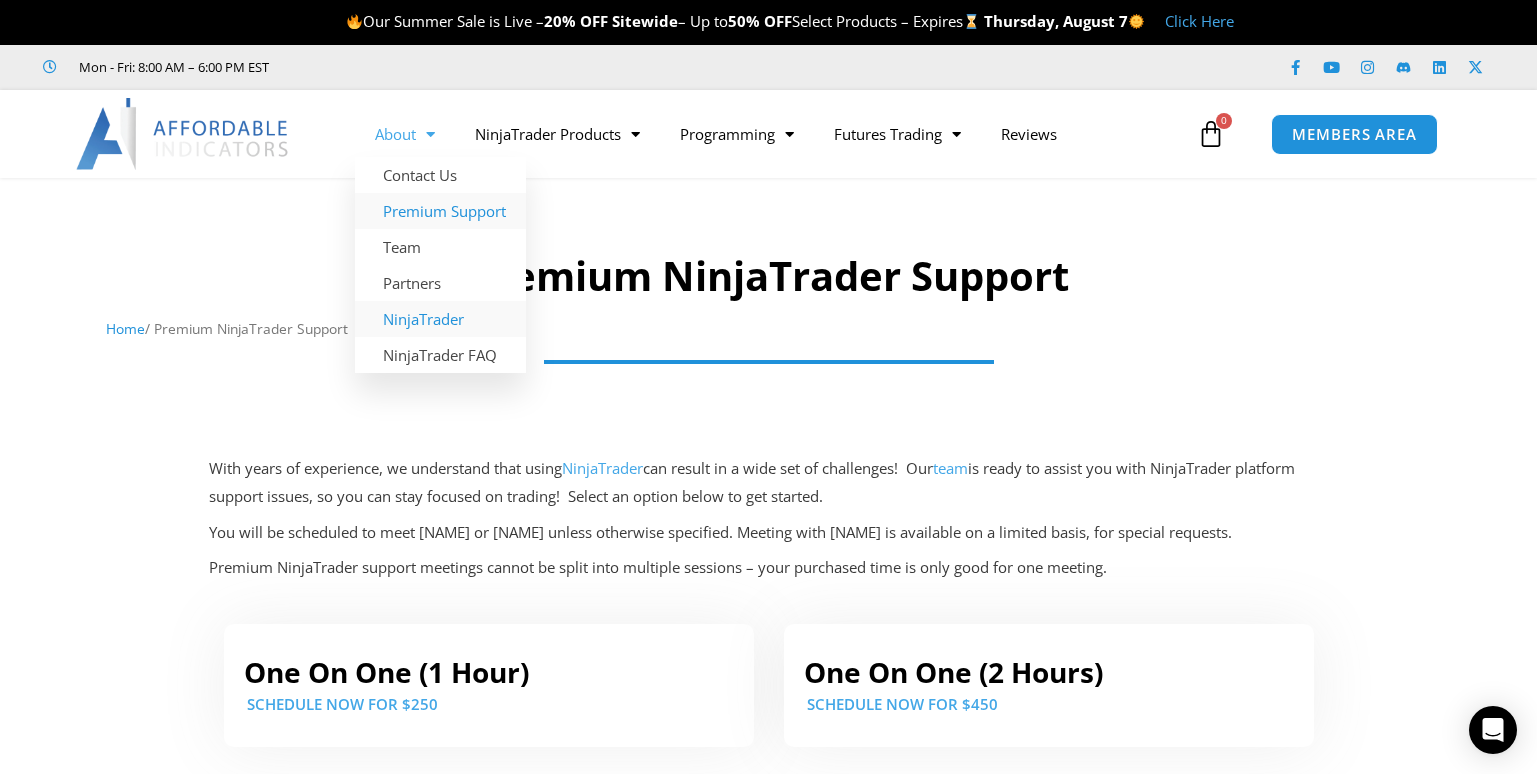 click on "NinjaTrader" 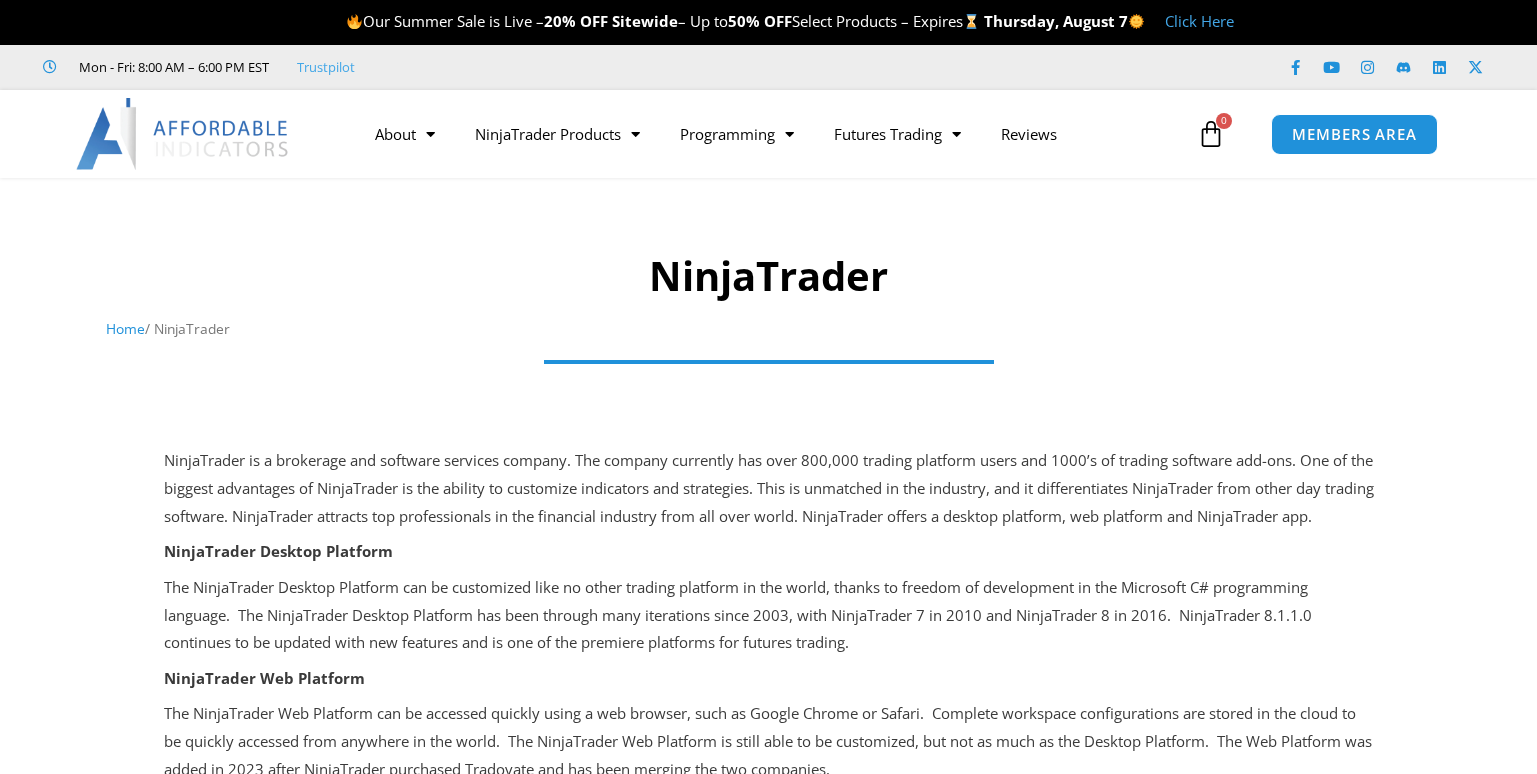 scroll, scrollTop: 0, scrollLeft: 0, axis: both 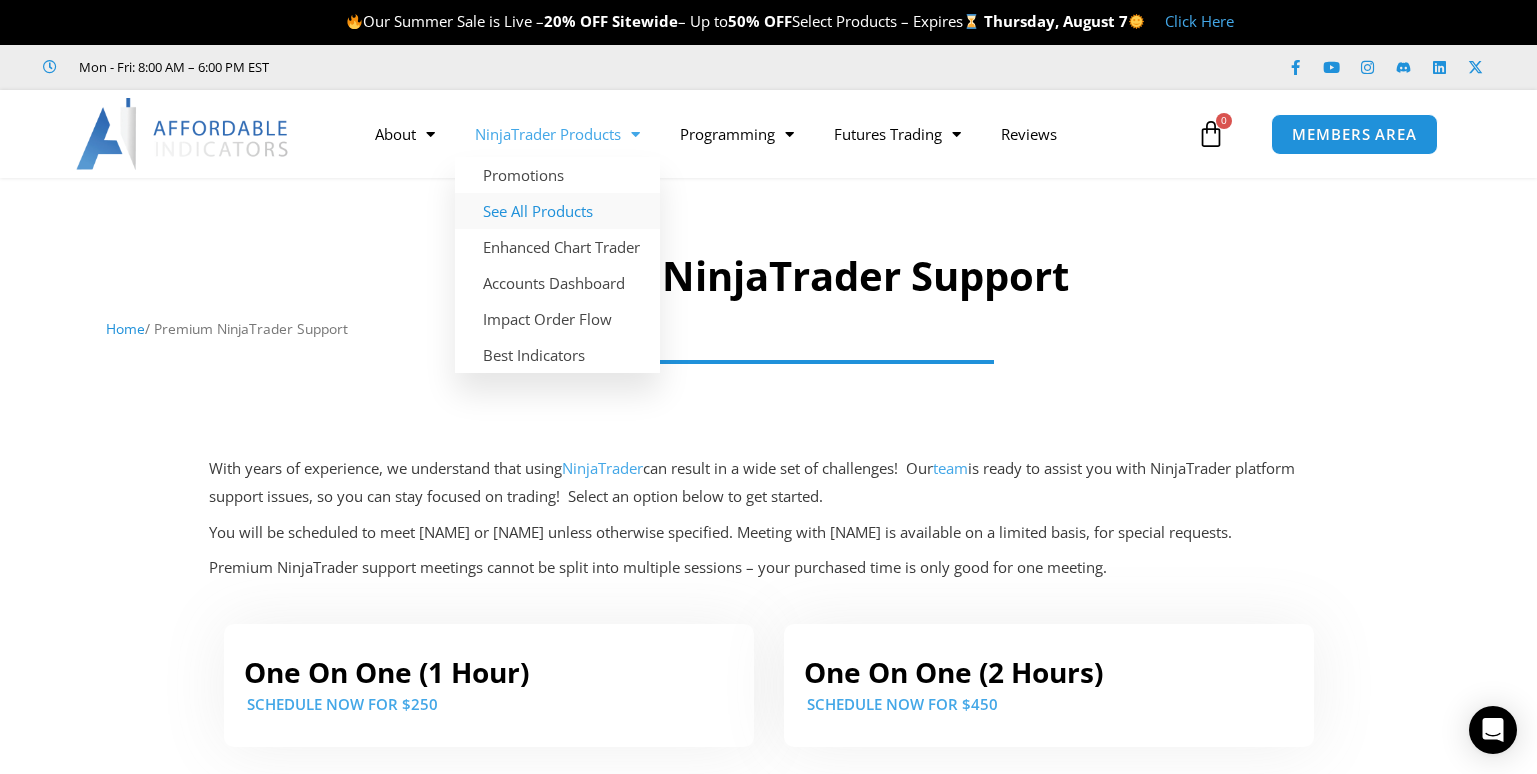 click on "See All Products" 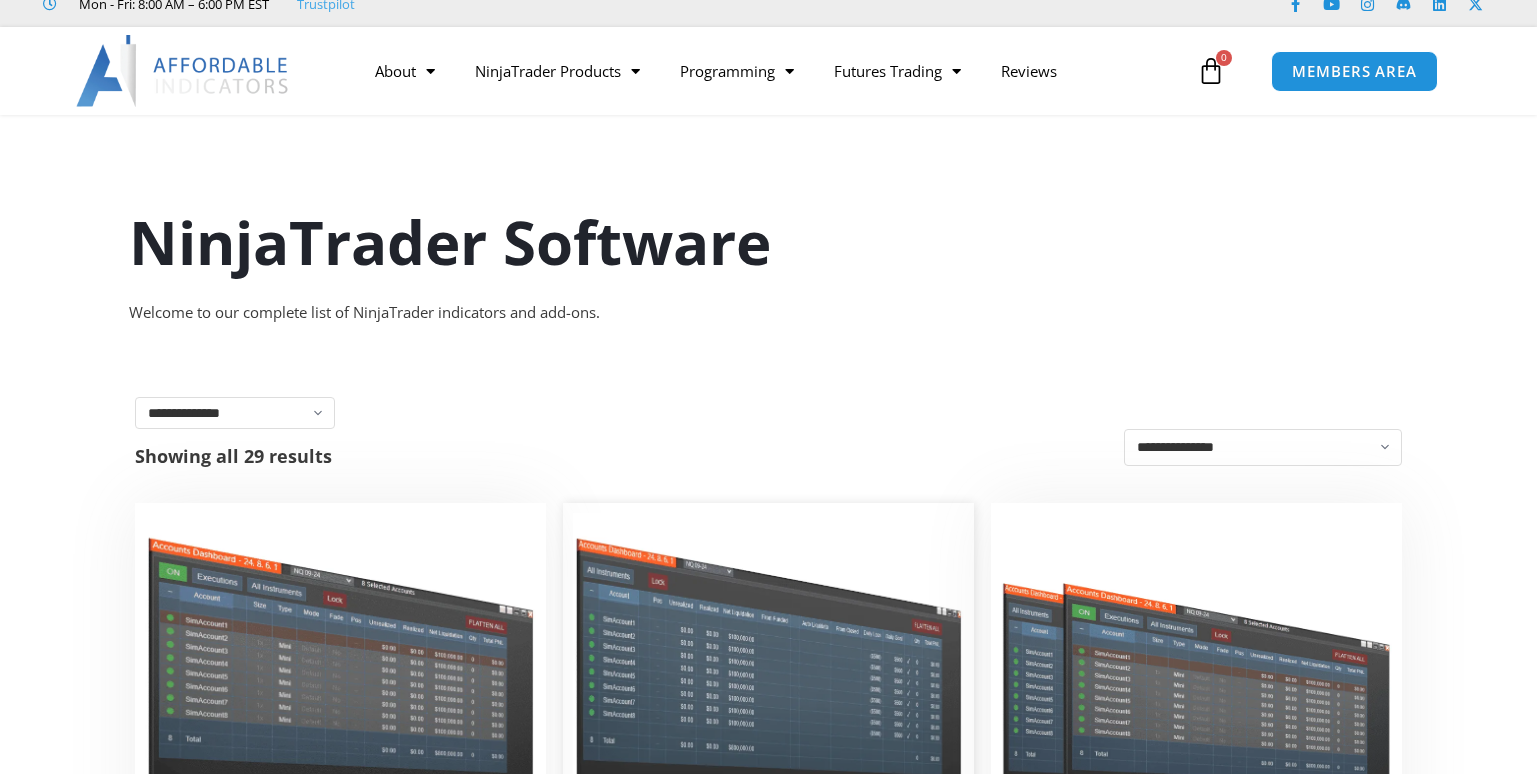 scroll, scrollTop: 500, scrollLeft: 0, axis: vertical 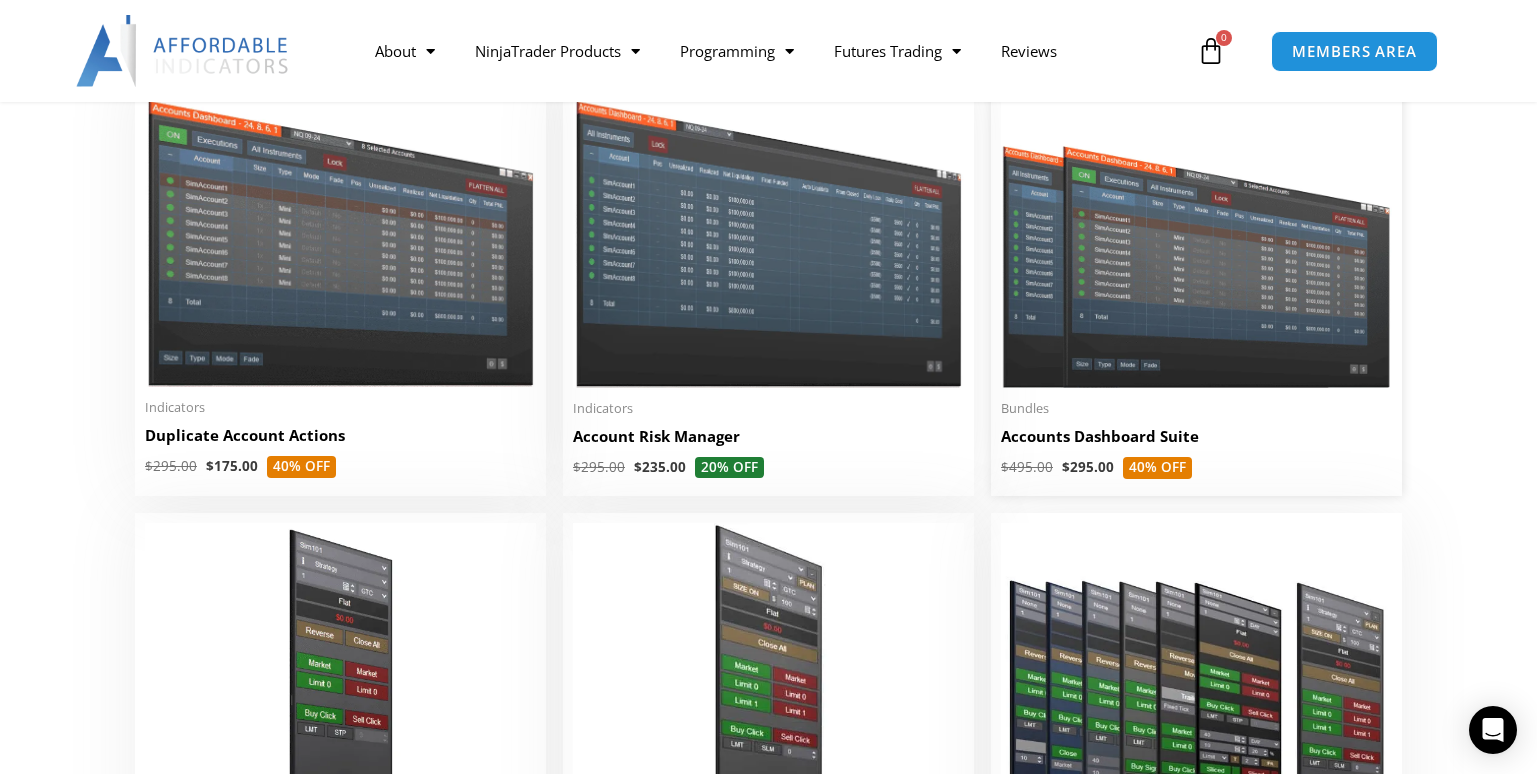 click at bounding box center (1196, 232) 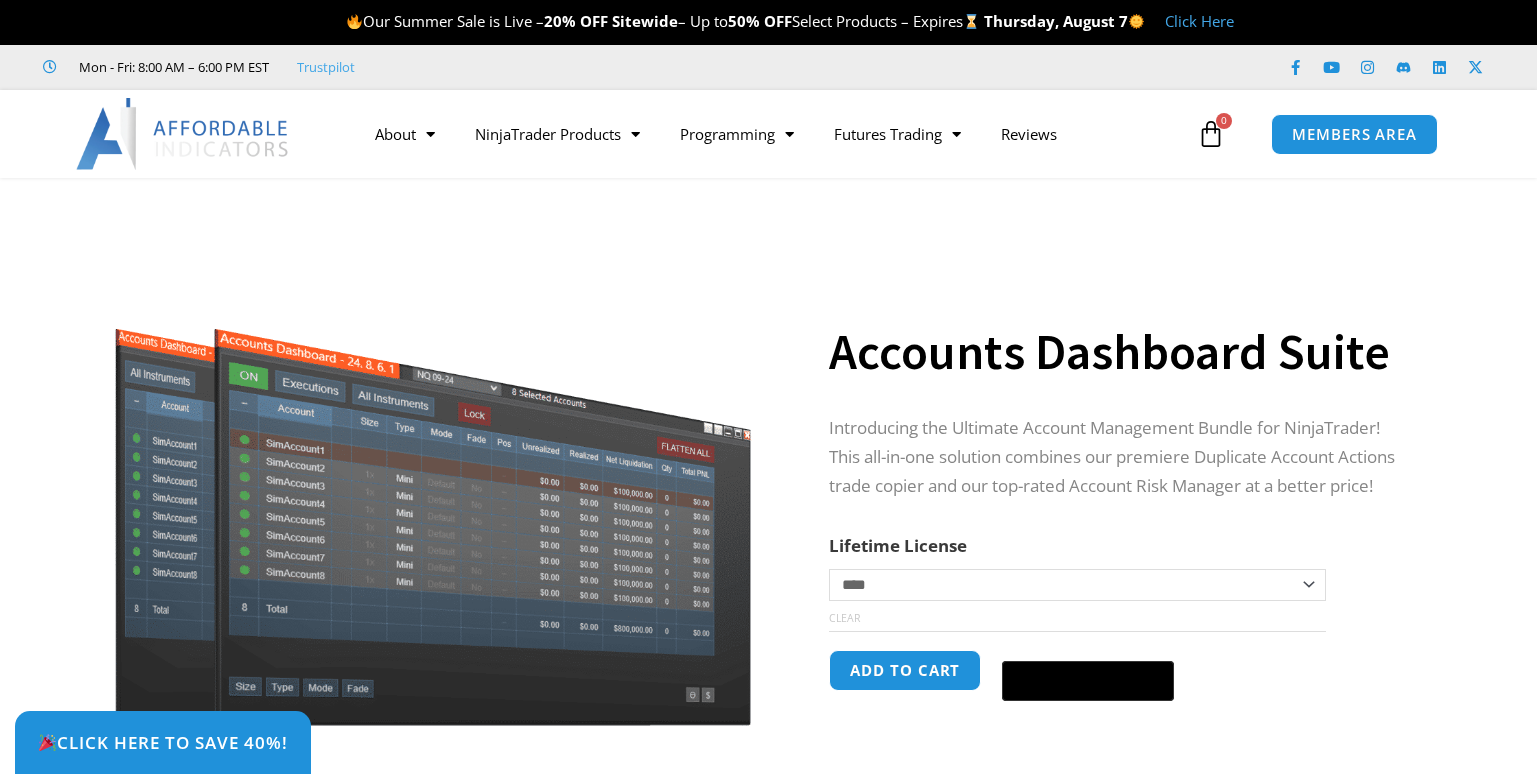scroll, scrollTop: 0, scrollLeft: 0, axis: both 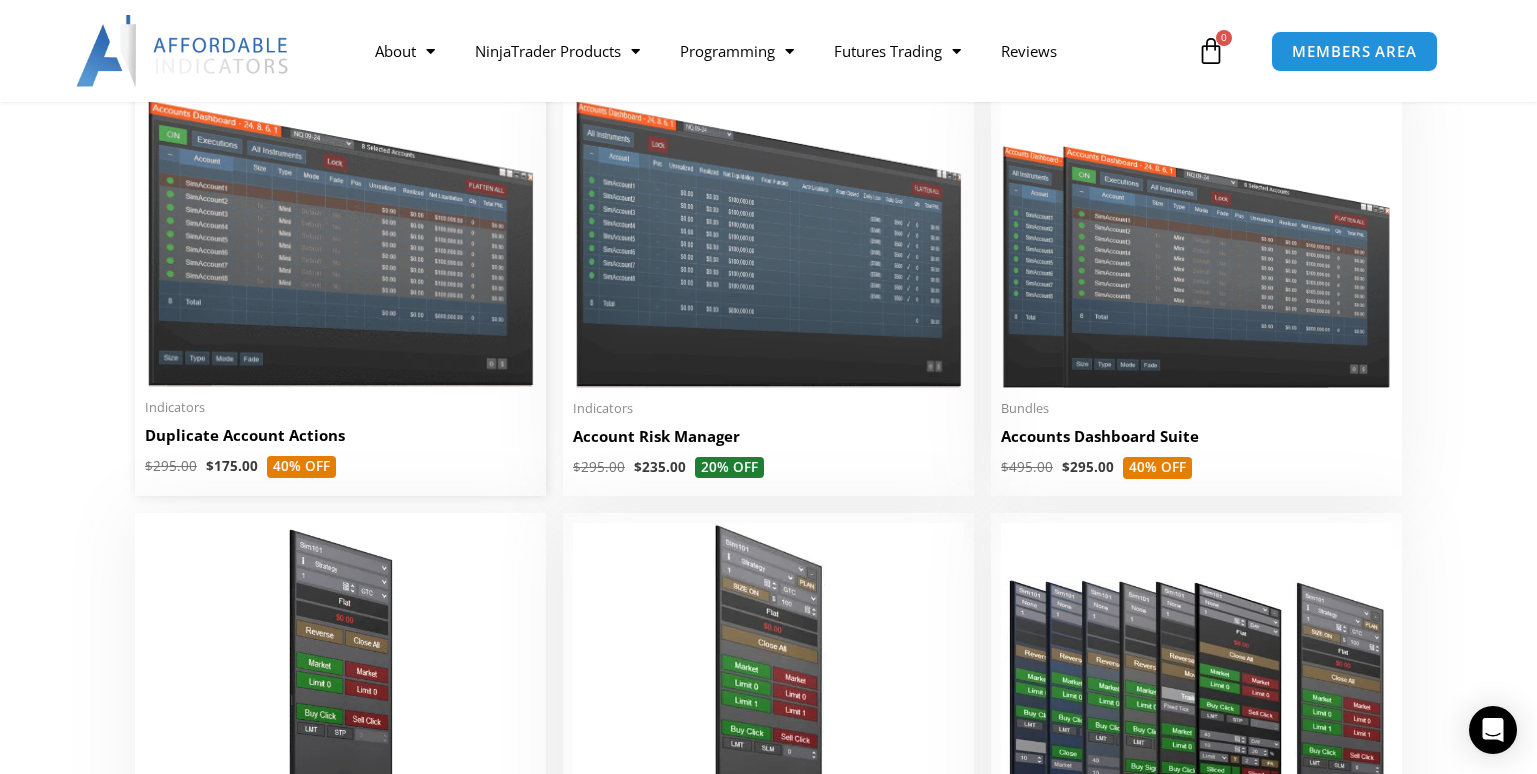 click at bounding box center (340, 231) 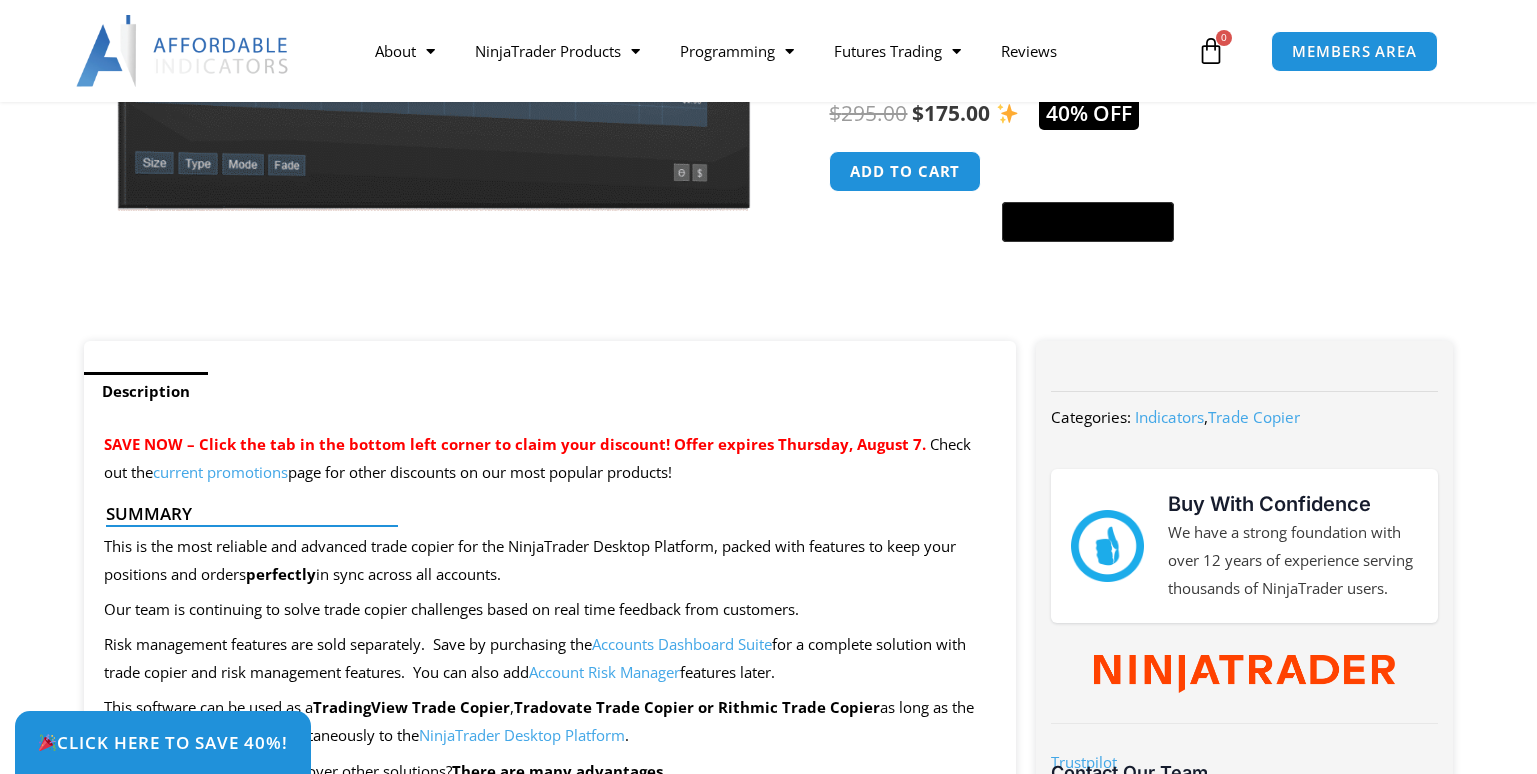 scroll, scrollTop: 903, scrollLeft: 0, axis: vertical 